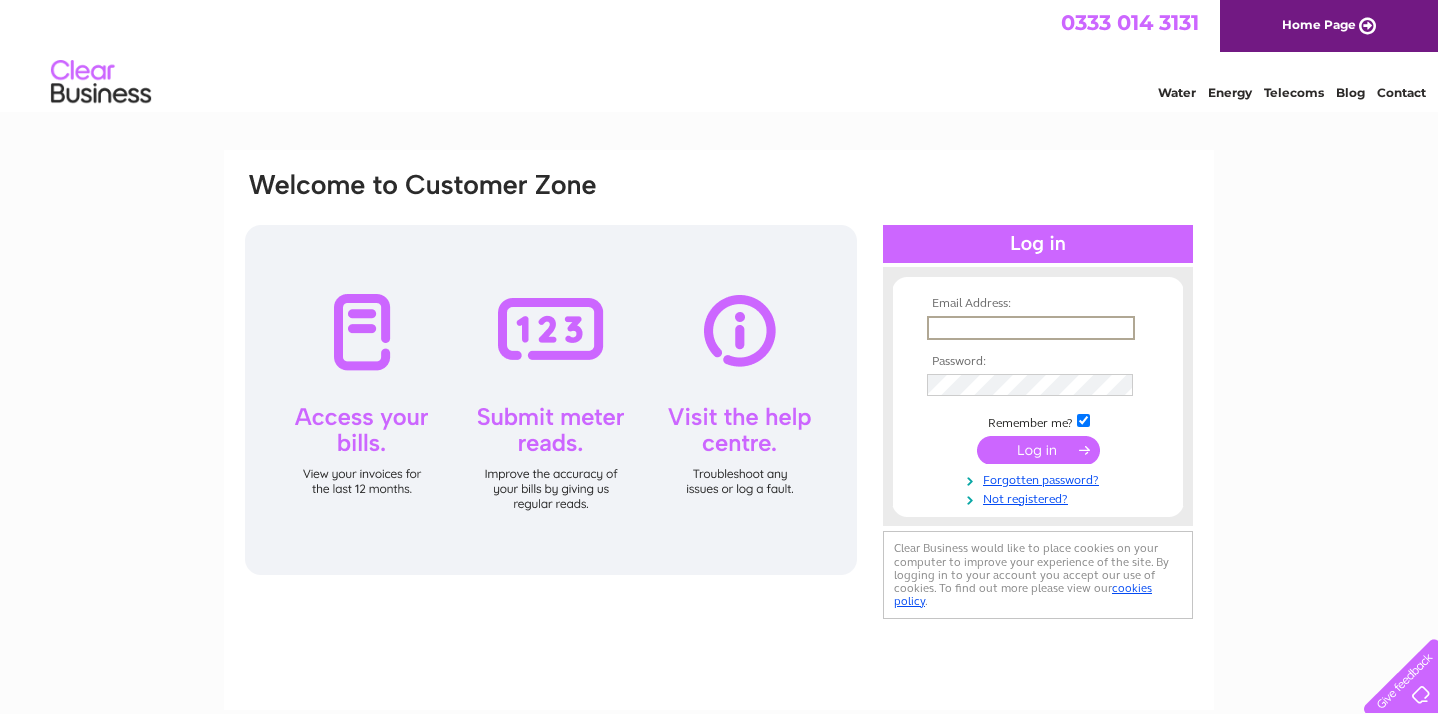 scroll, scrollTop: 0, scrollLeft: 0, axis: both 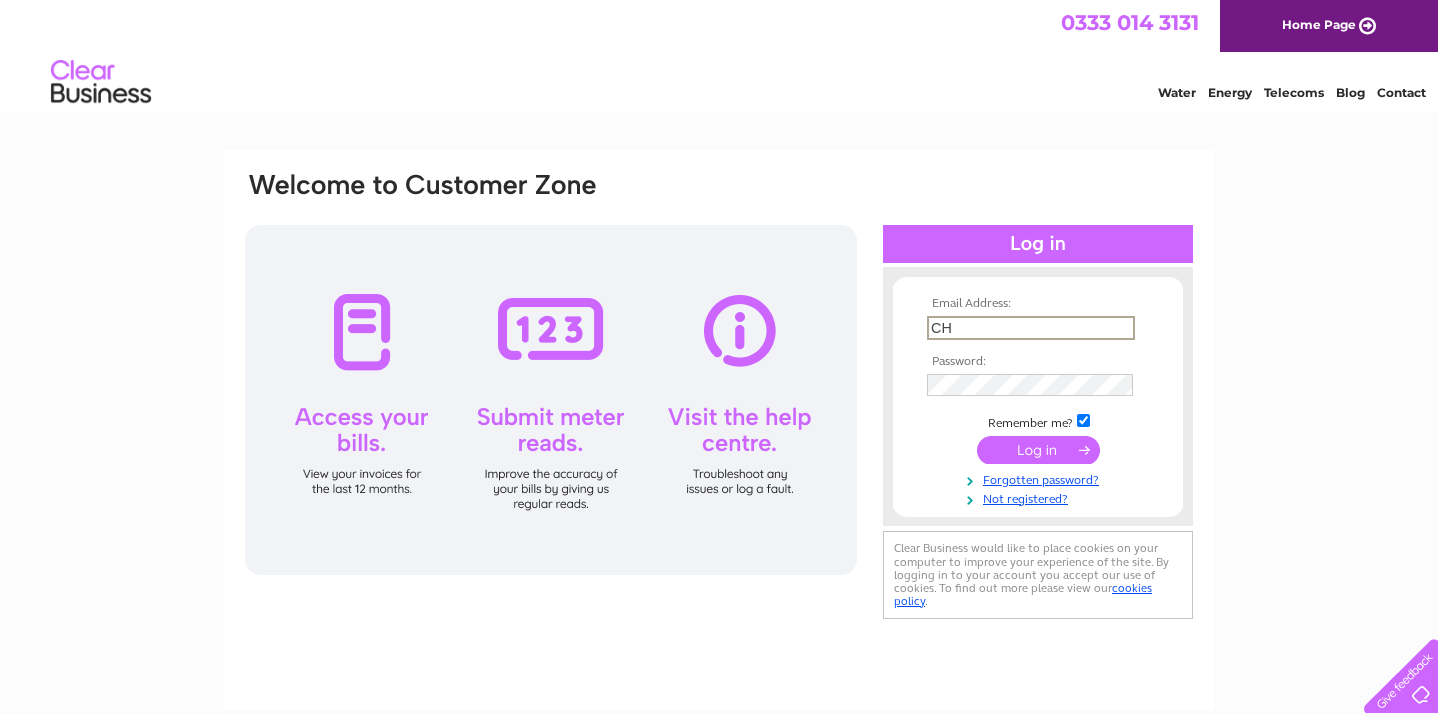 type on "C" 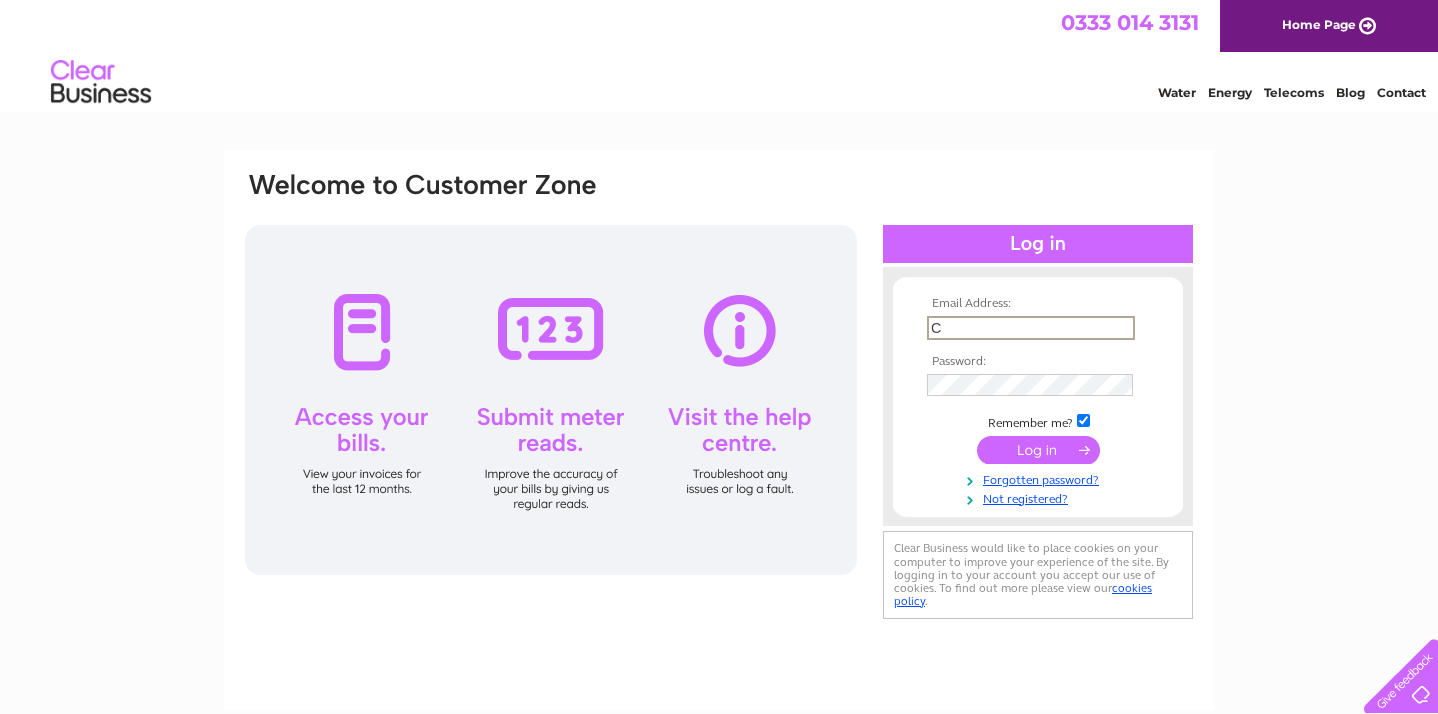 type 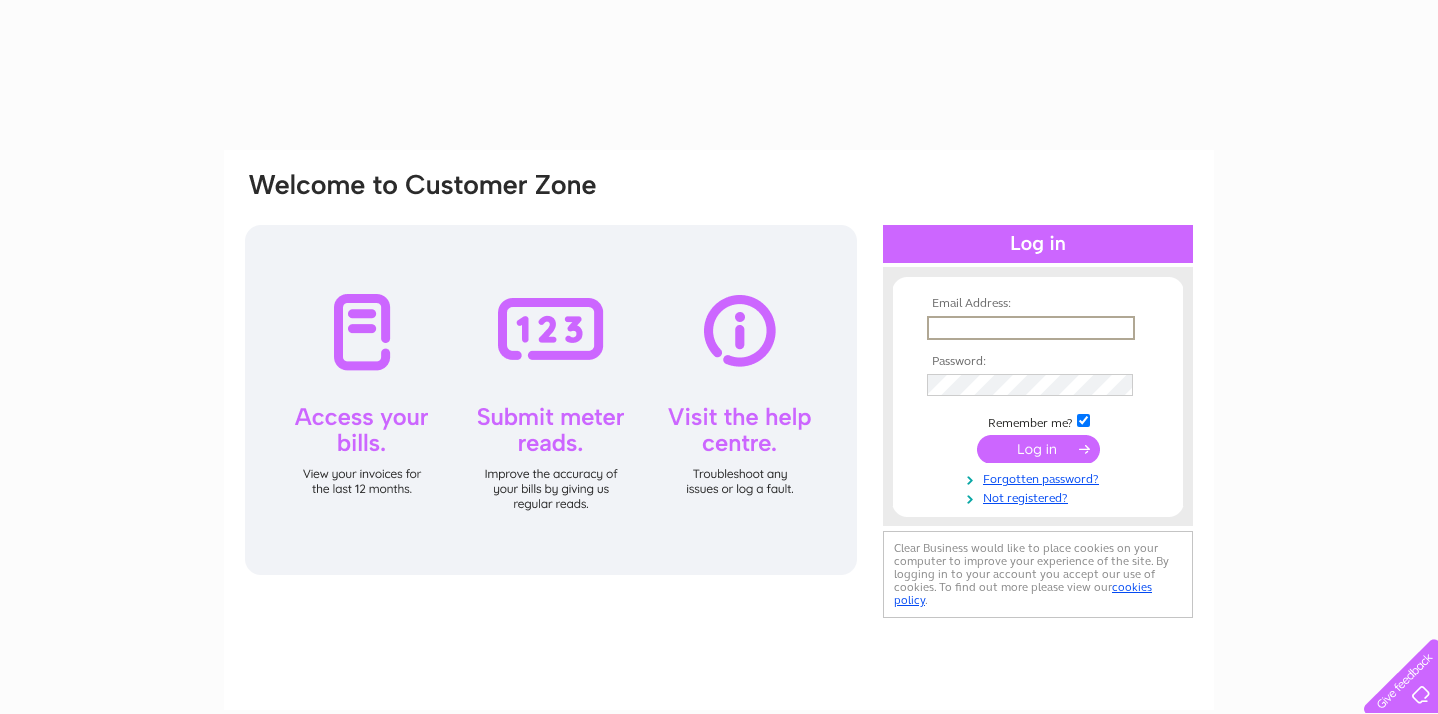 click at bounding box center (1031, 328) 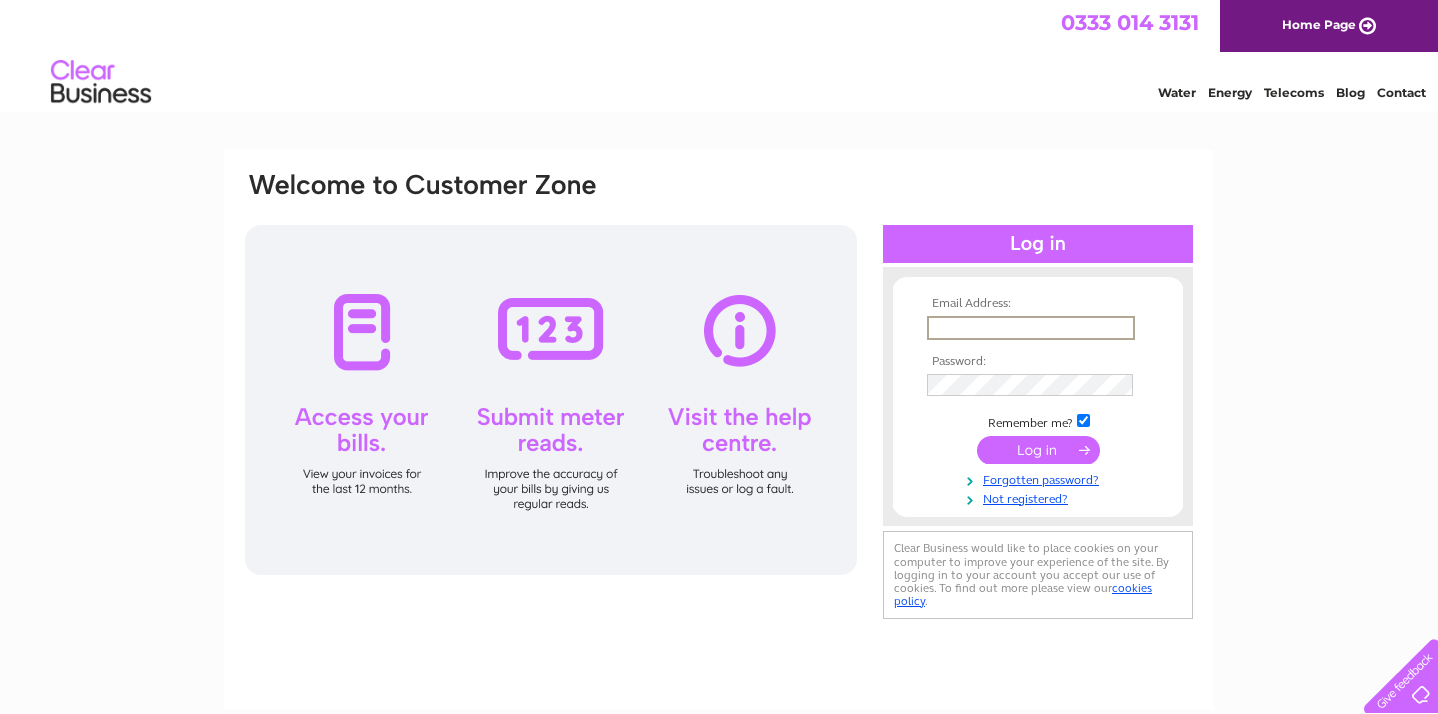 scroll, scrollTop: 0, scrollLeft: 0, axis: both 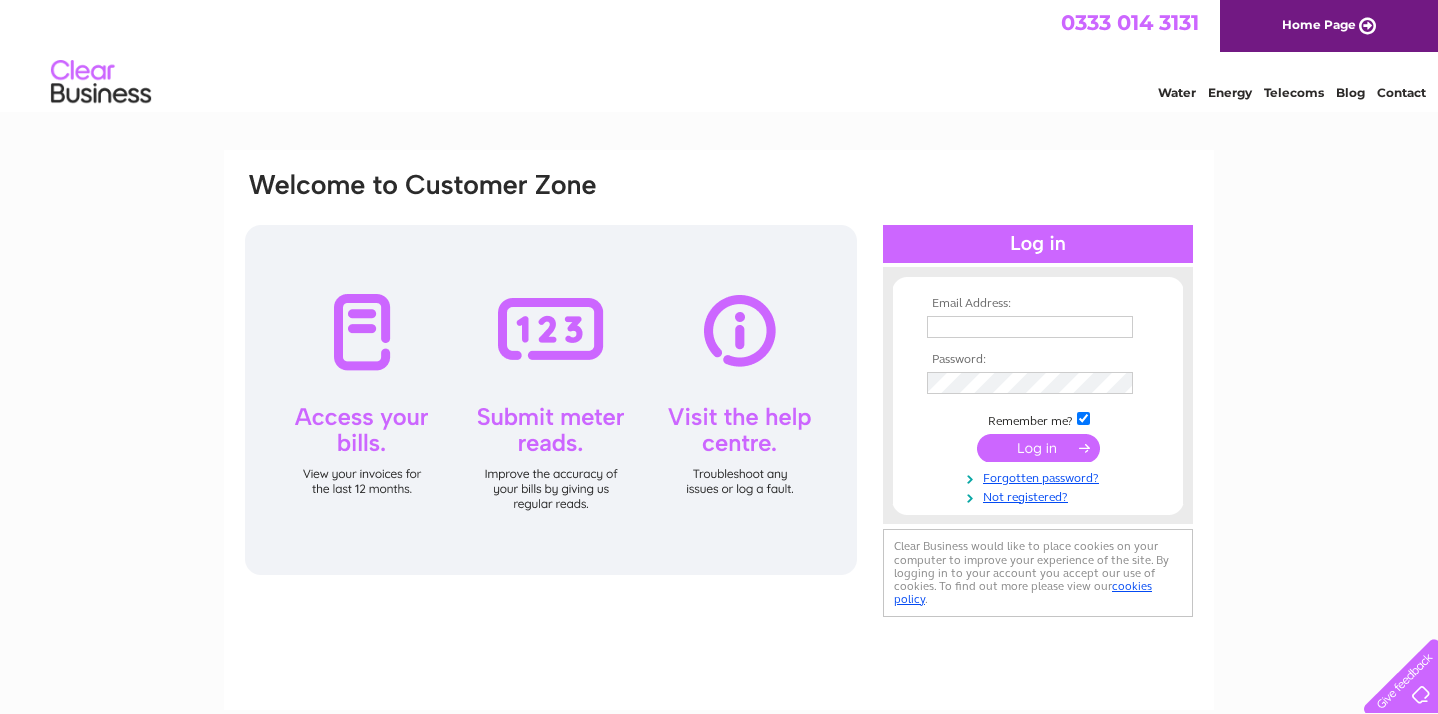 click at bounding box center [1030, 327] 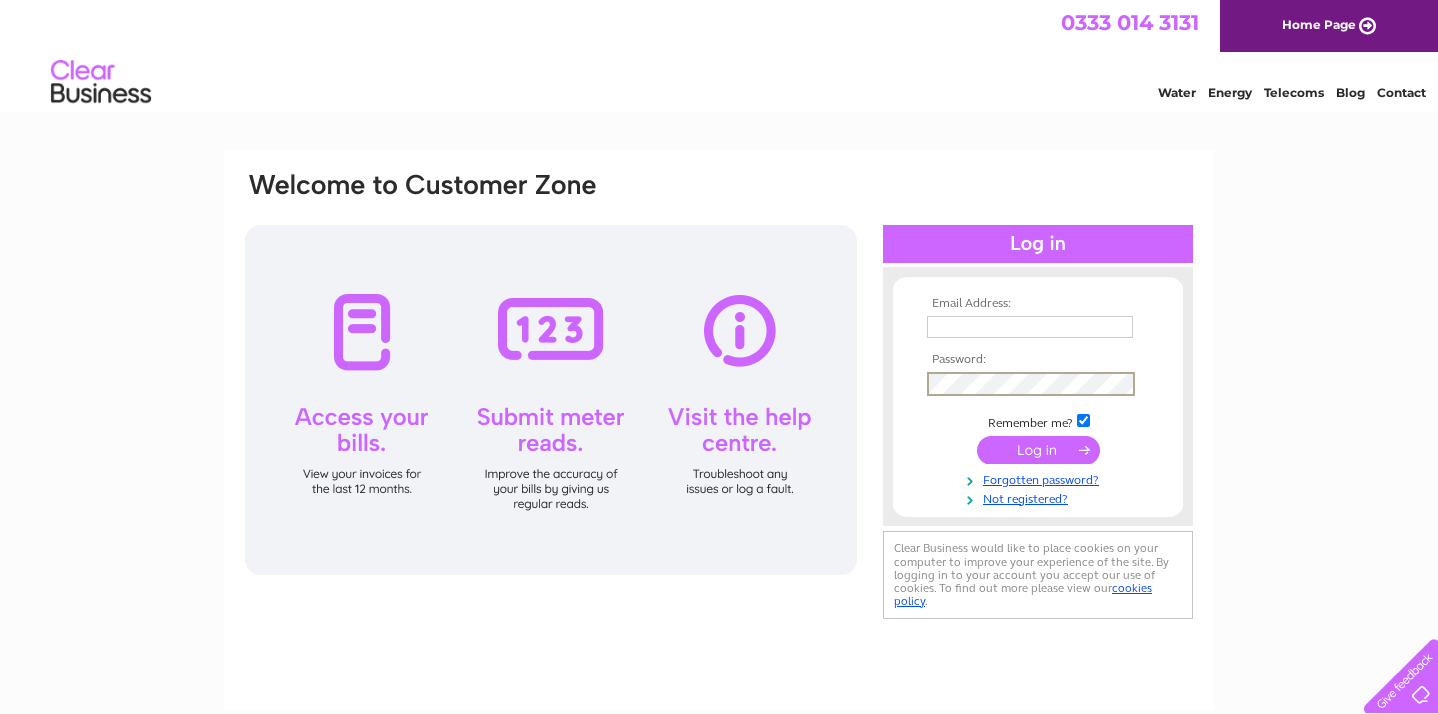 click at bounding box center [1030, 327] 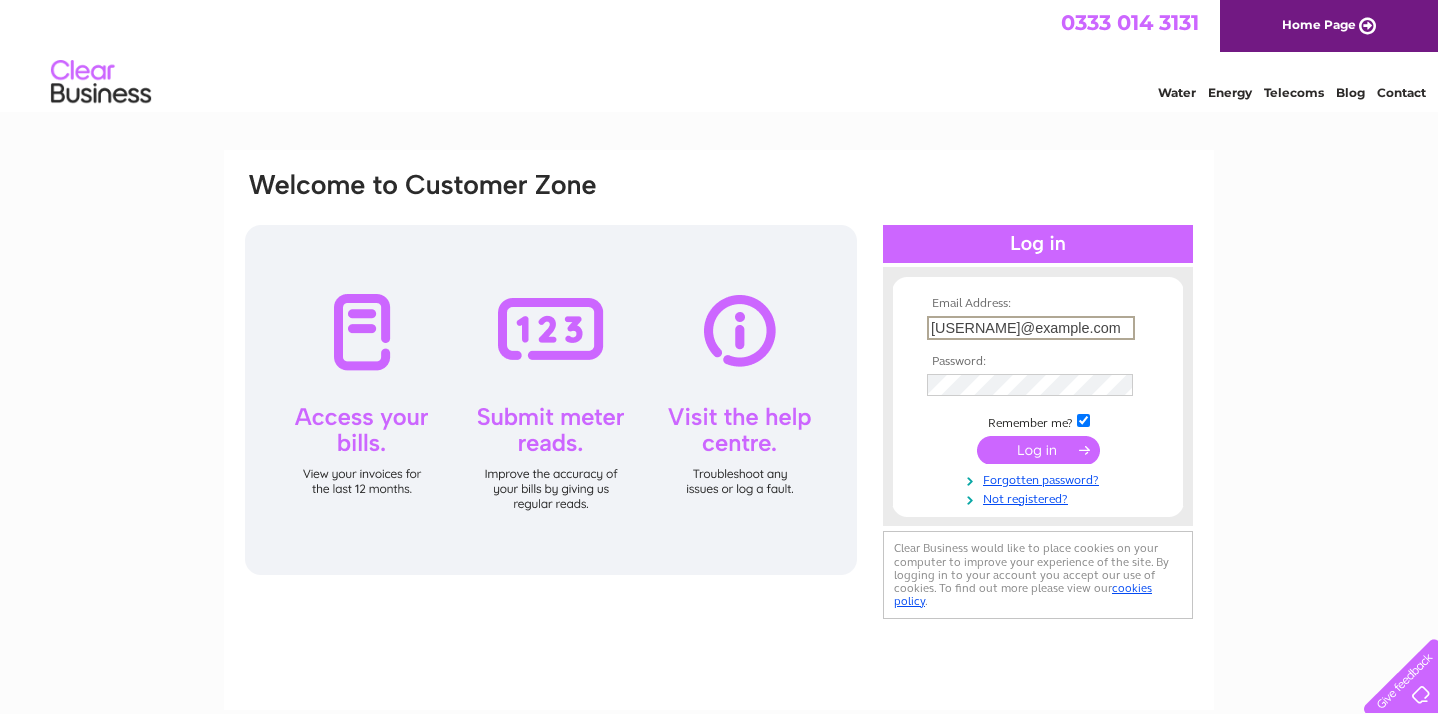 type on "[USERNAME]@example.com" 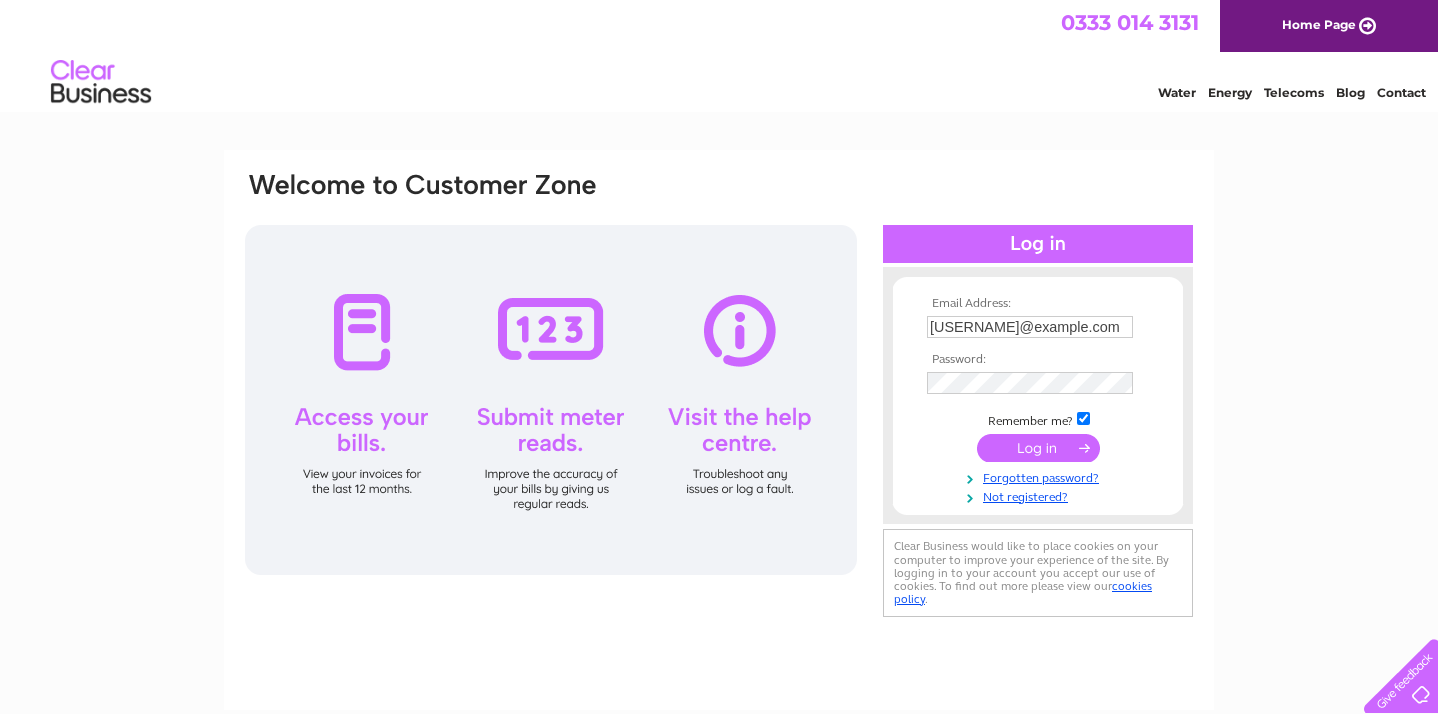 click at bounding box center (1038, 448) 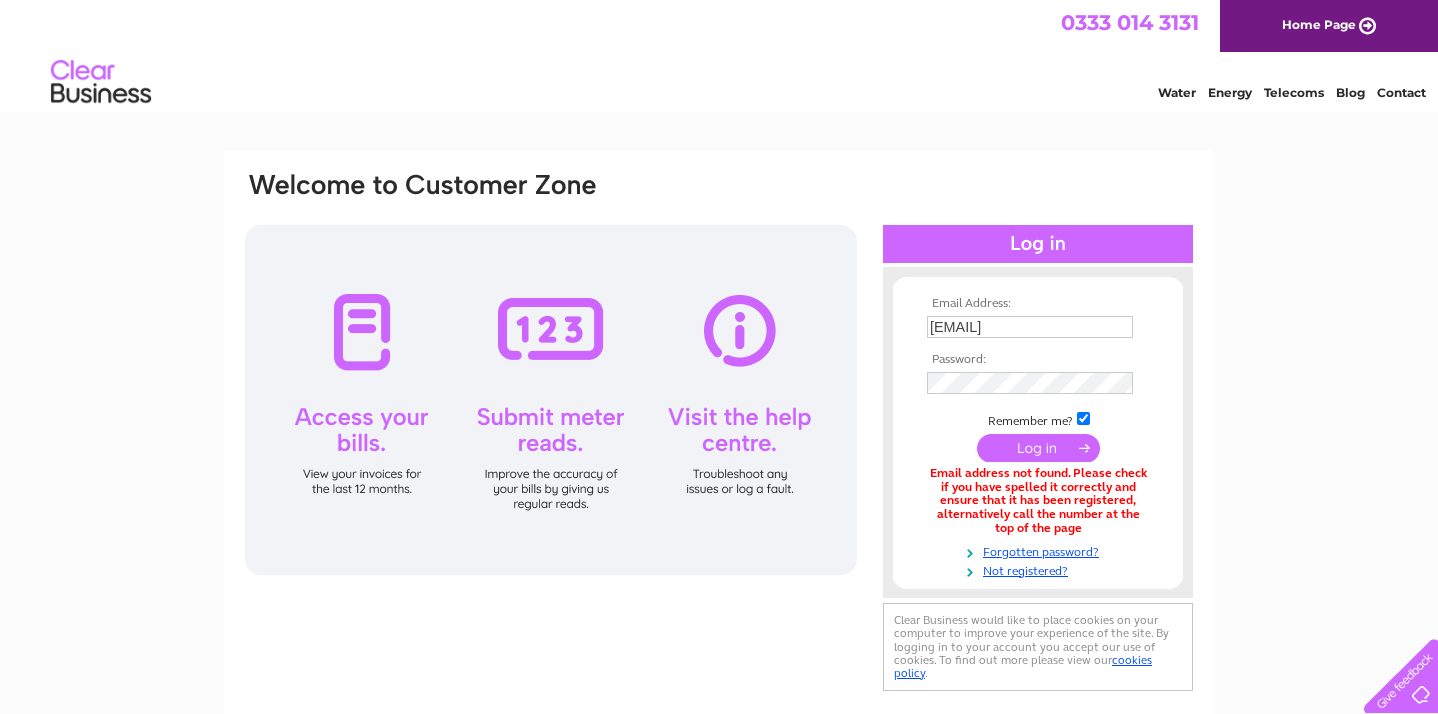 scroll, scrollTop: 0, scrollLeft: 0, axis: both 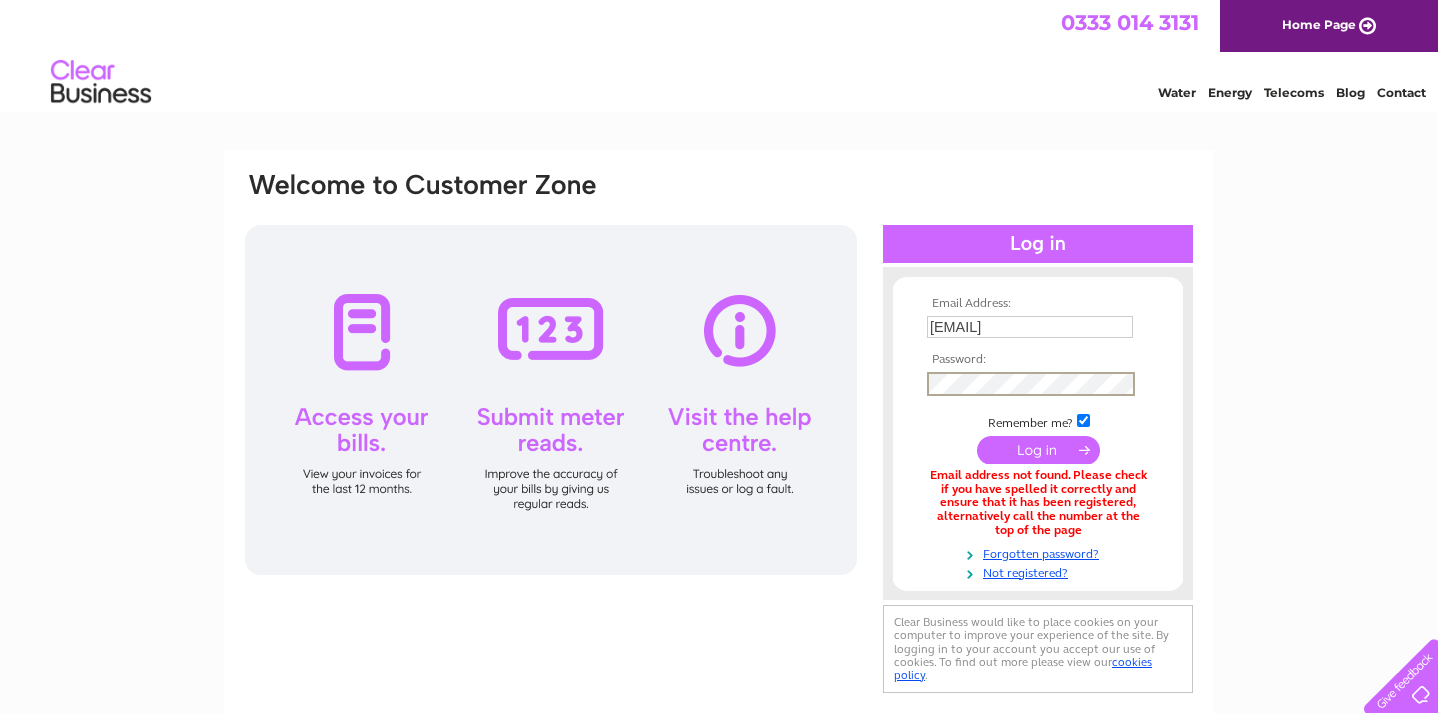 click on "[EMAIL]" at bounding box center (1030, 327) 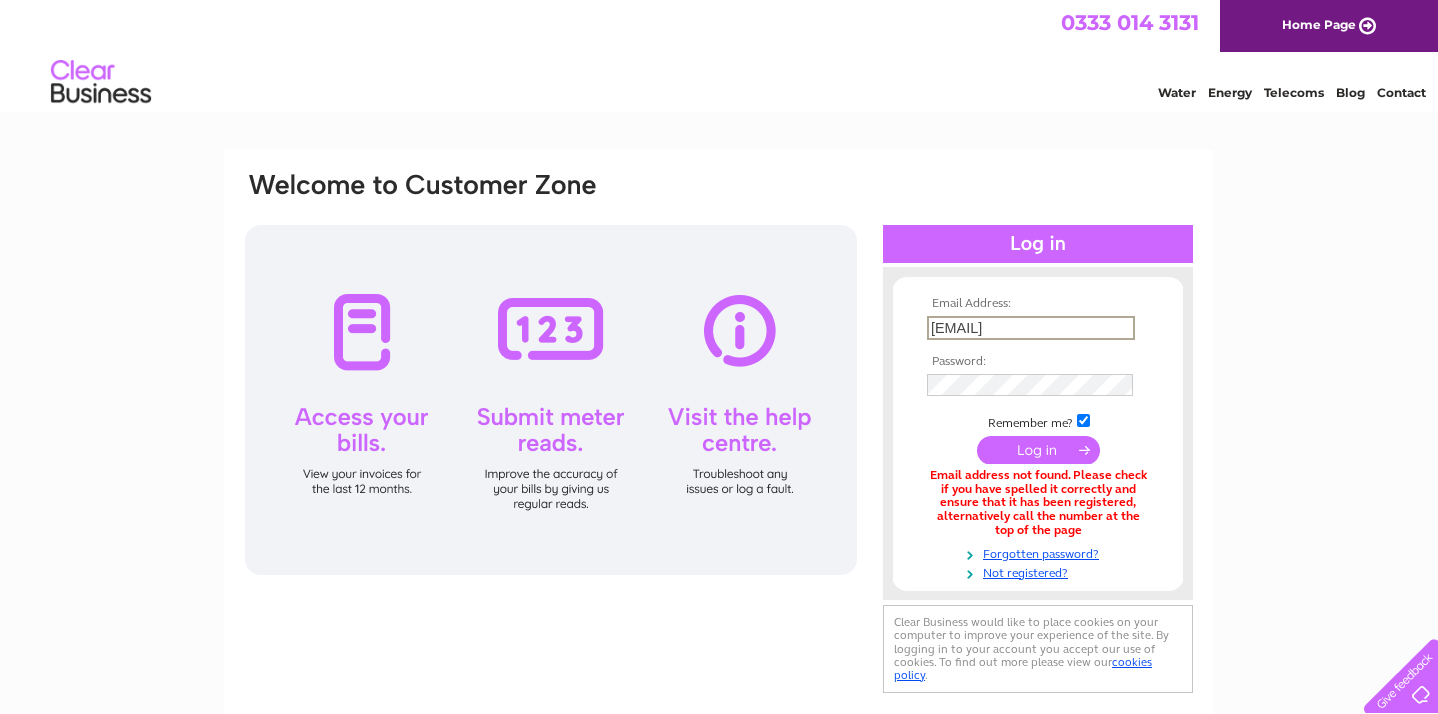 drag, startPoint x: 1129, startPoint y: 332, endPoint x: 876, endPoint y: 325, distance: 253.09682 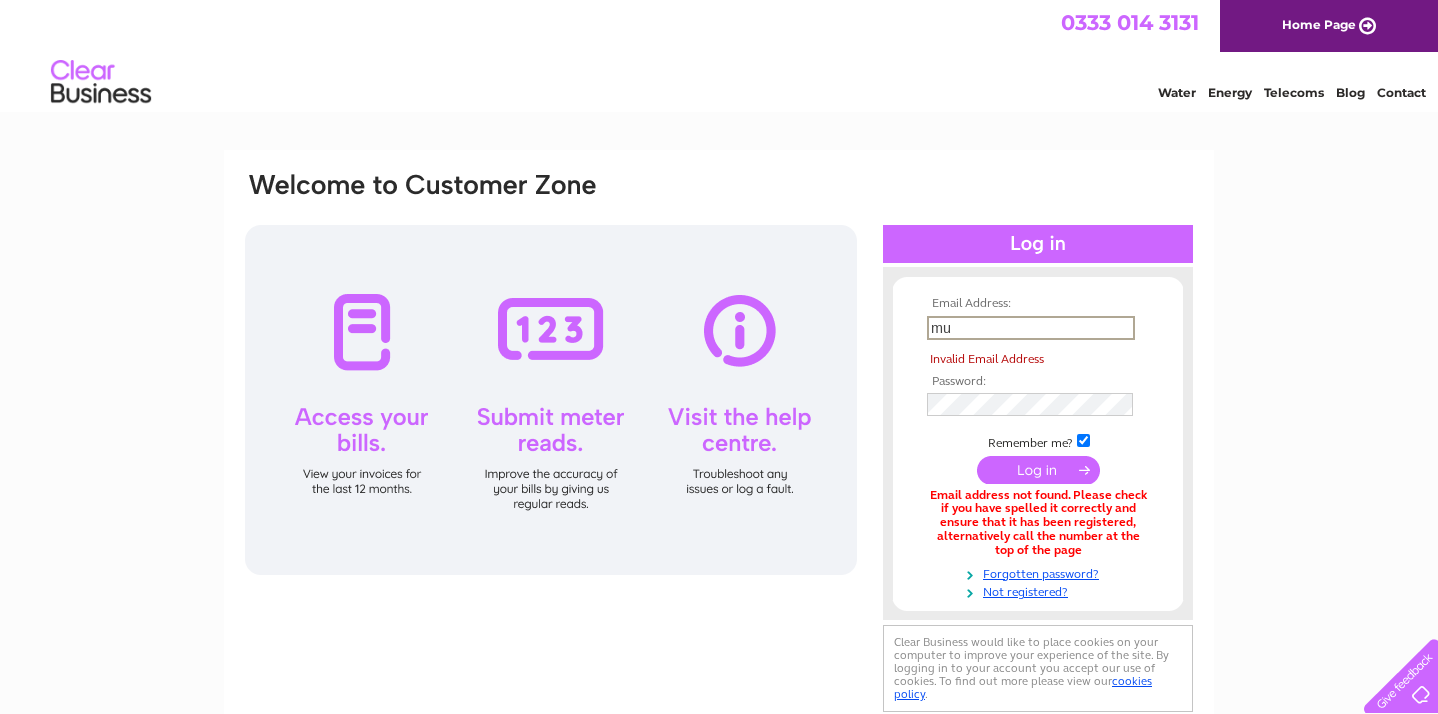 drag, startPoint x: 963, startPoint y: 334, endPoint x: 906, endPoint y: 334, distance: 57 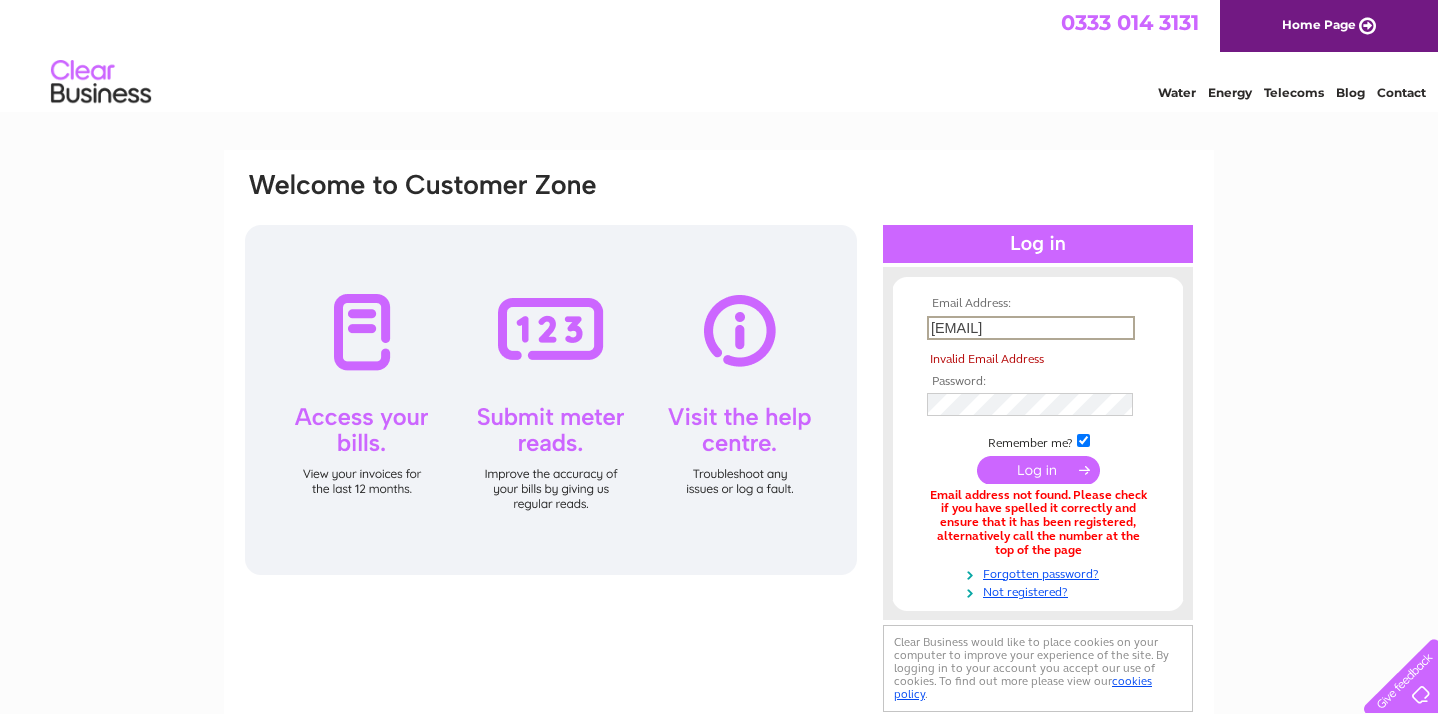 scroll, scrollTop: 0, scrollLeft: 4, axis: horizontal 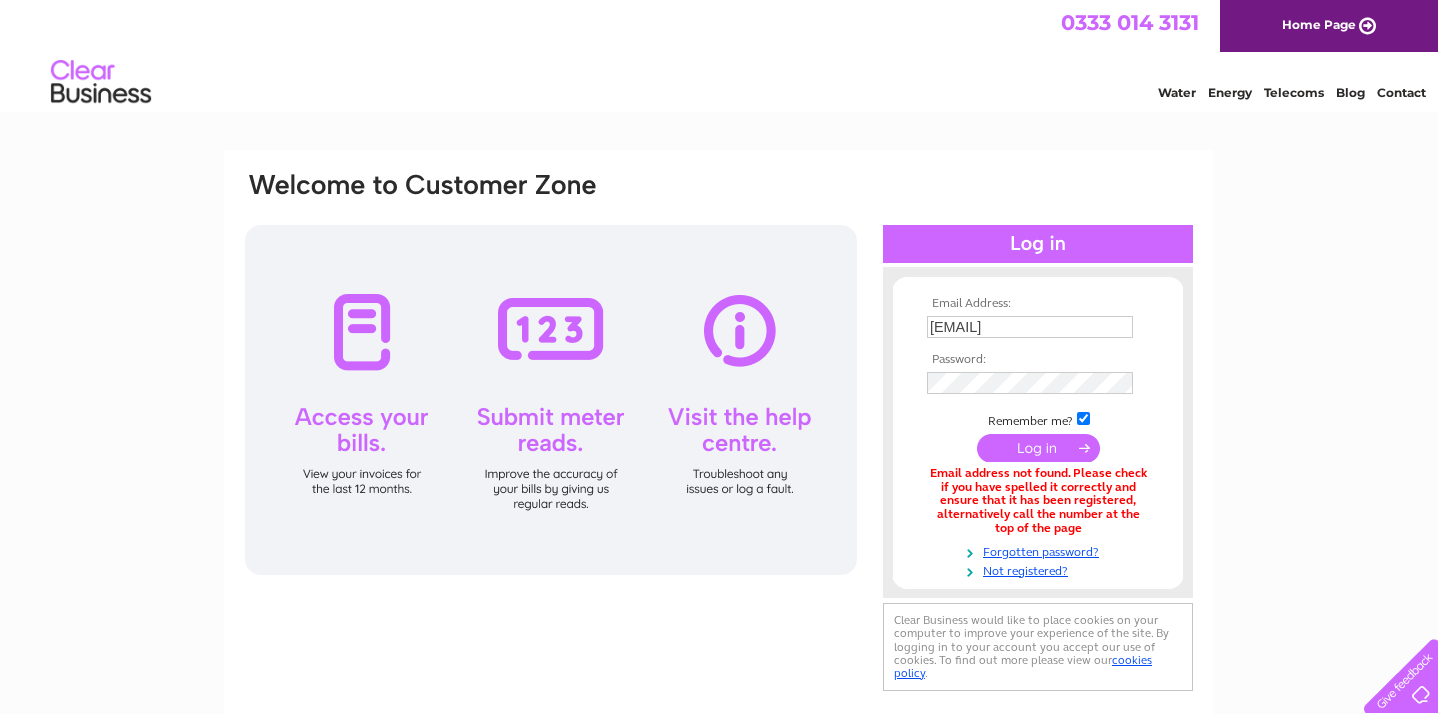 click at bounding box center (1038, 448) 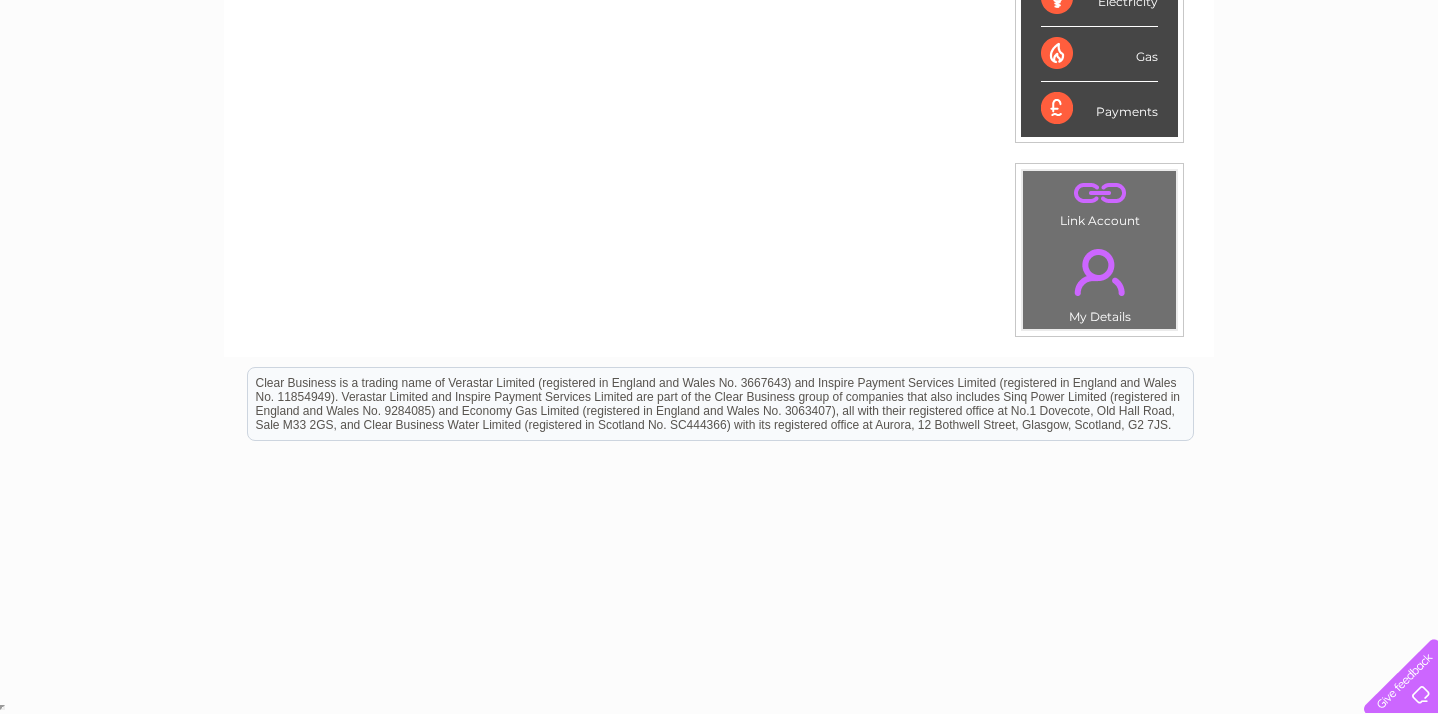 scroll, scrollTop: 0, scrollLeft: 0, axis: both 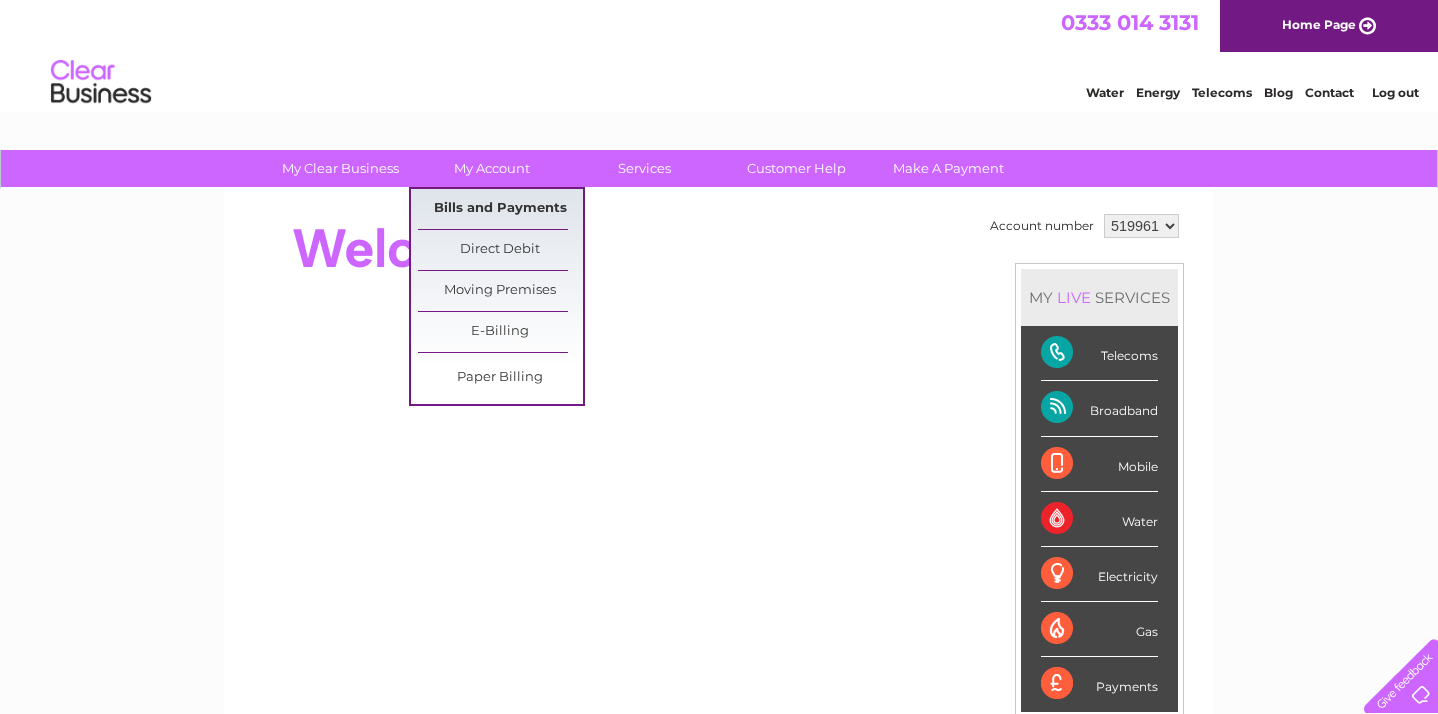click on "Bills and Payments" at bounding box center [500, 209] 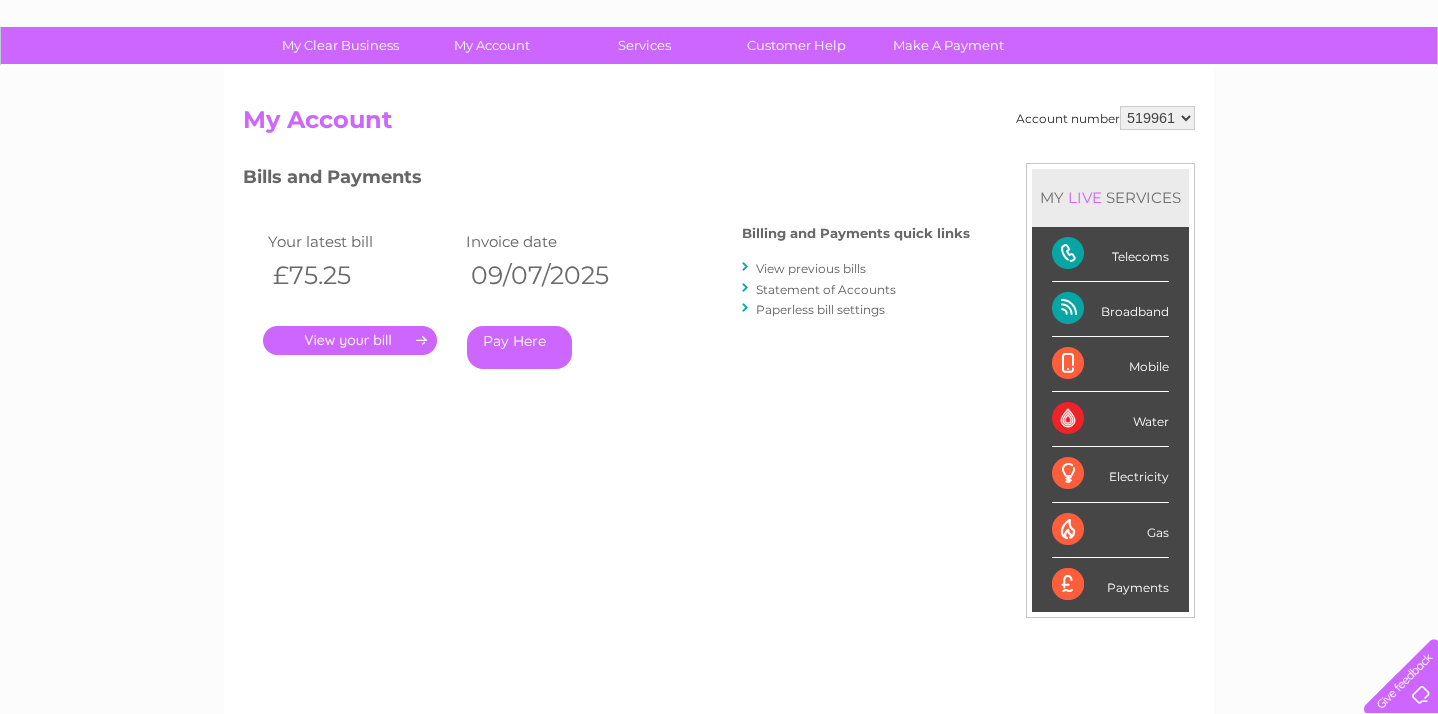 scroll, scrollTop: 119, scrollLeft: 0, axis: vertical 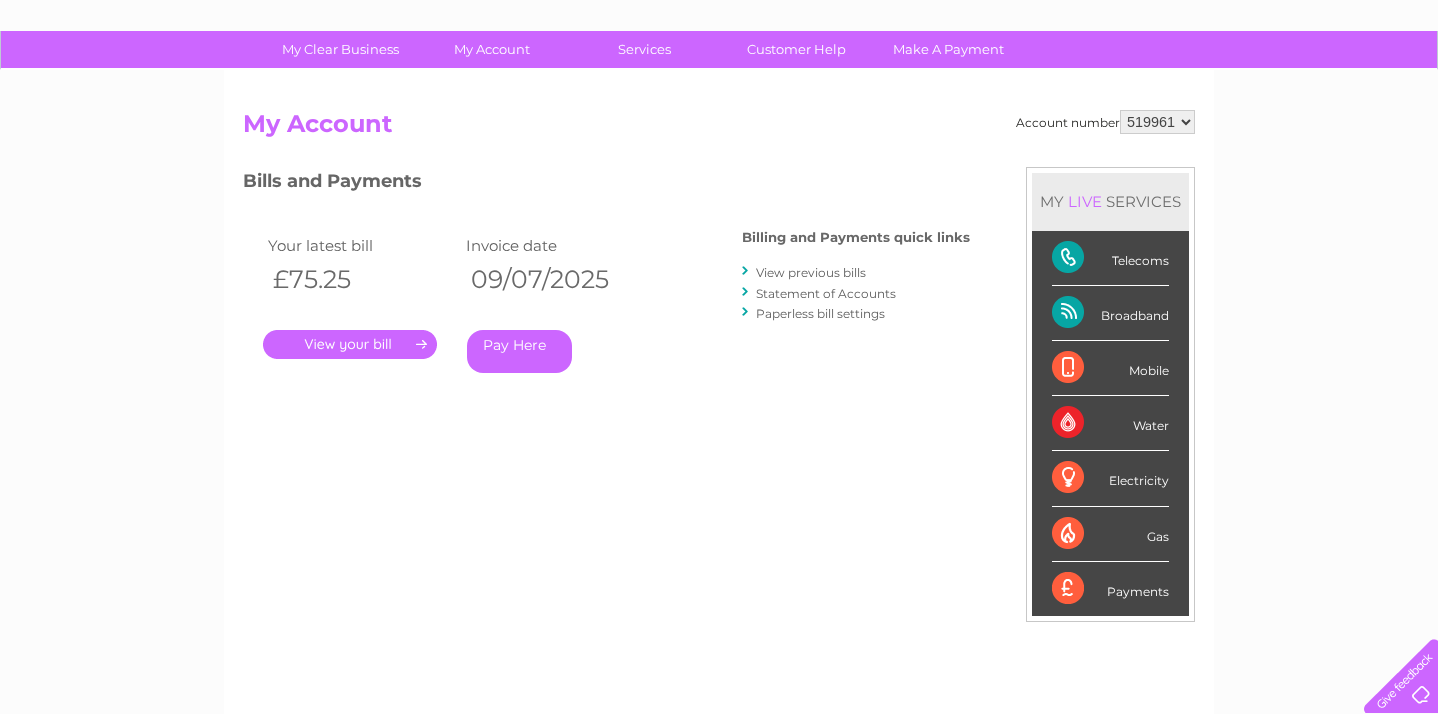 click on "View previous bills" at bounding box center [811, 272] 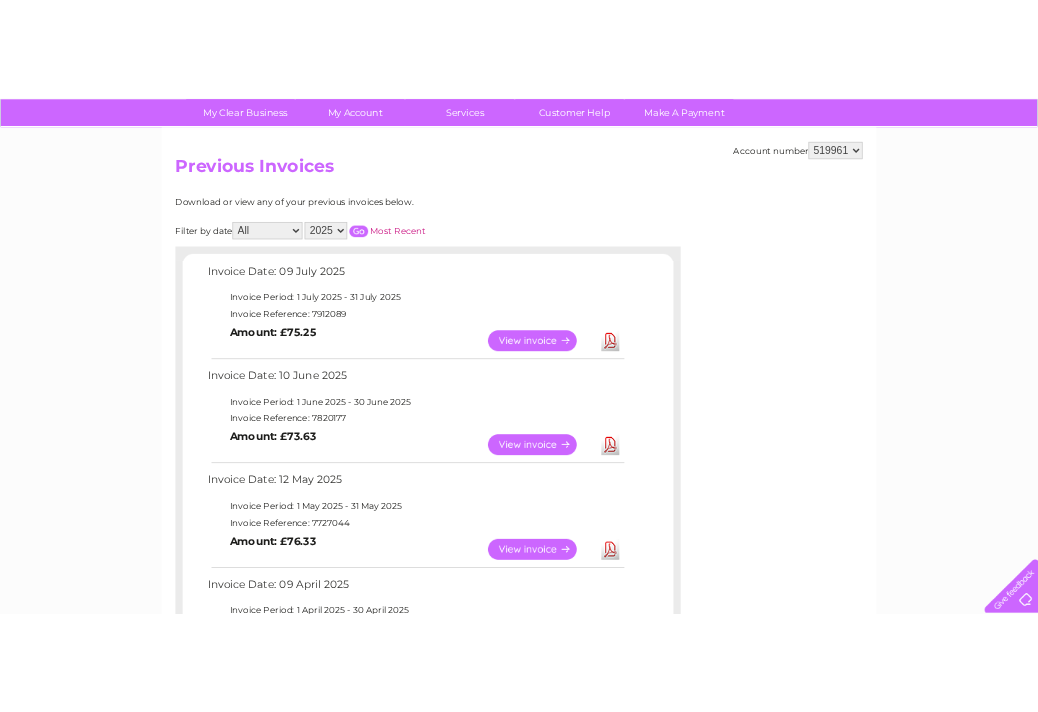 scroll, scrollTop: 155, scrollLeft: 0, axis: vertical 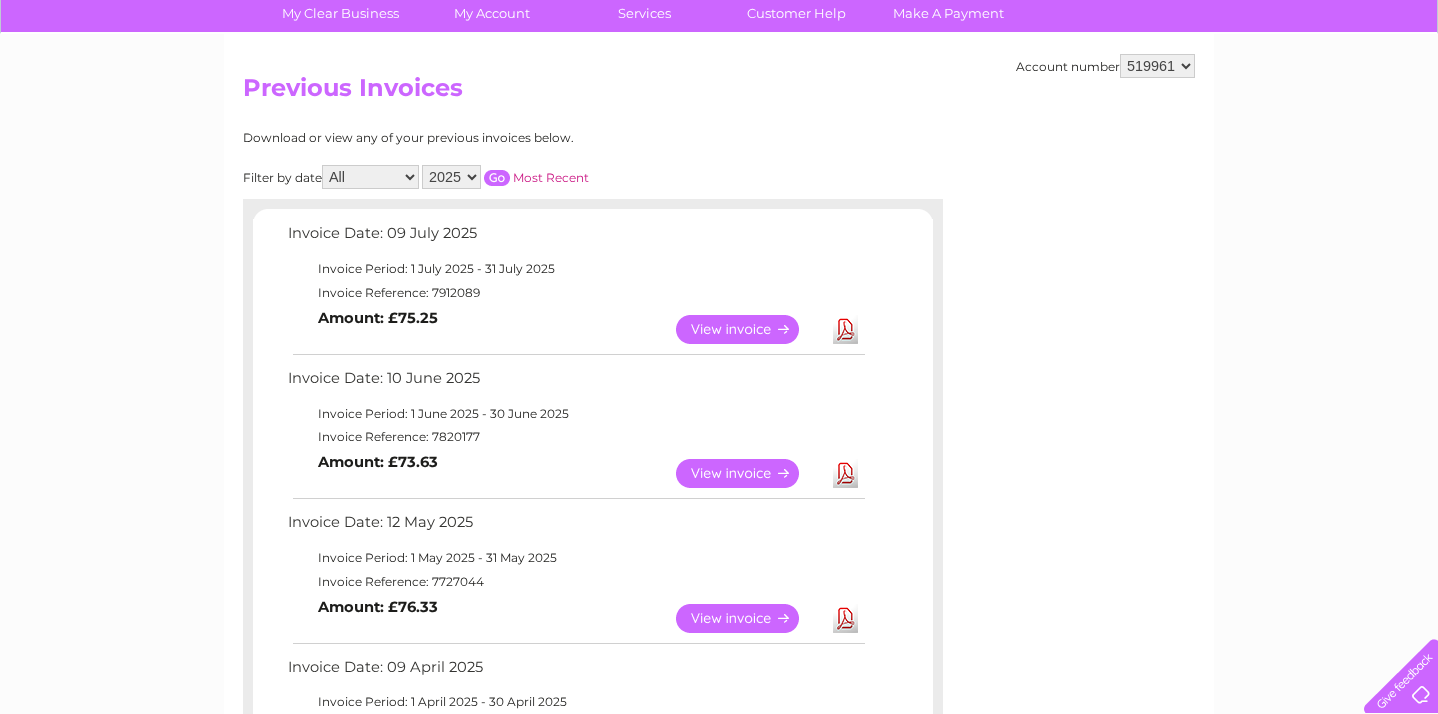 click on "Download" at bounding box center (845, 329) 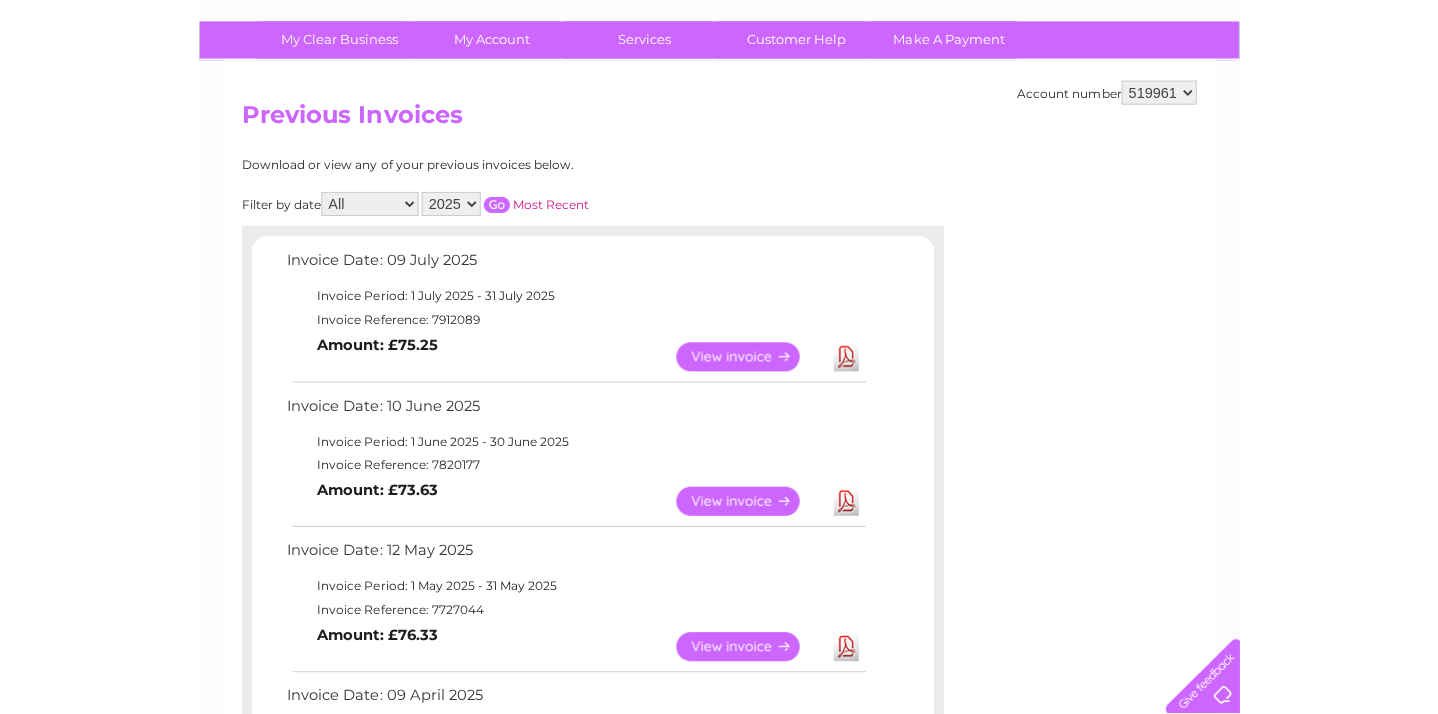 scroll, scrollTop: 128, scrollLeft: 0, axis: vertical 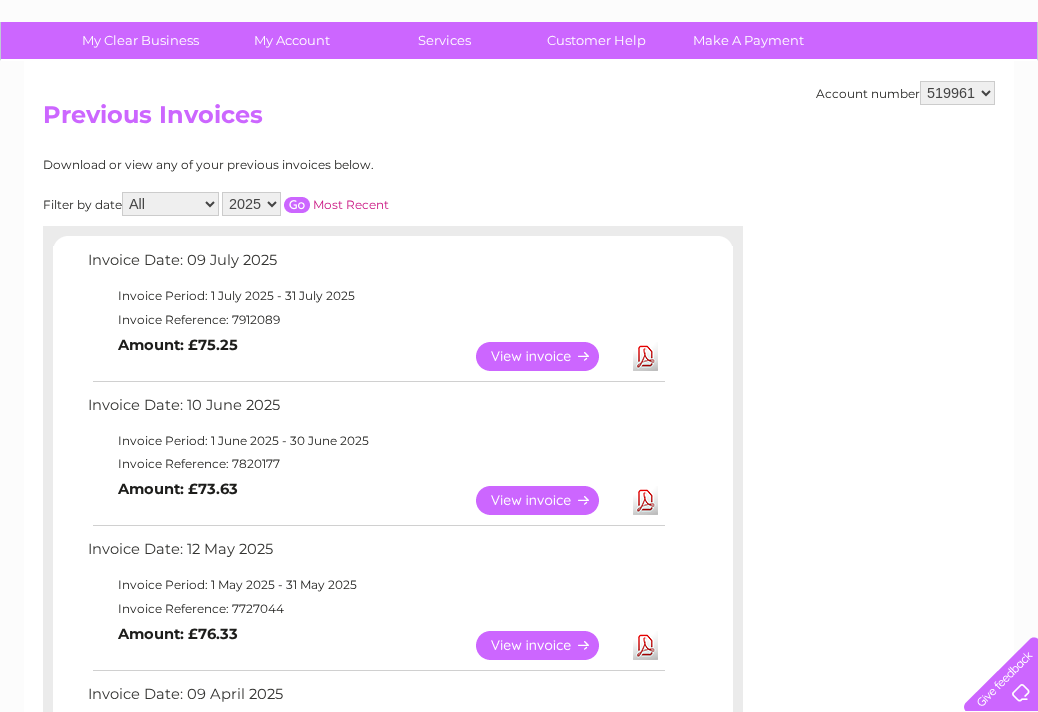 click on "Download" at bounding box center (645, 645) 